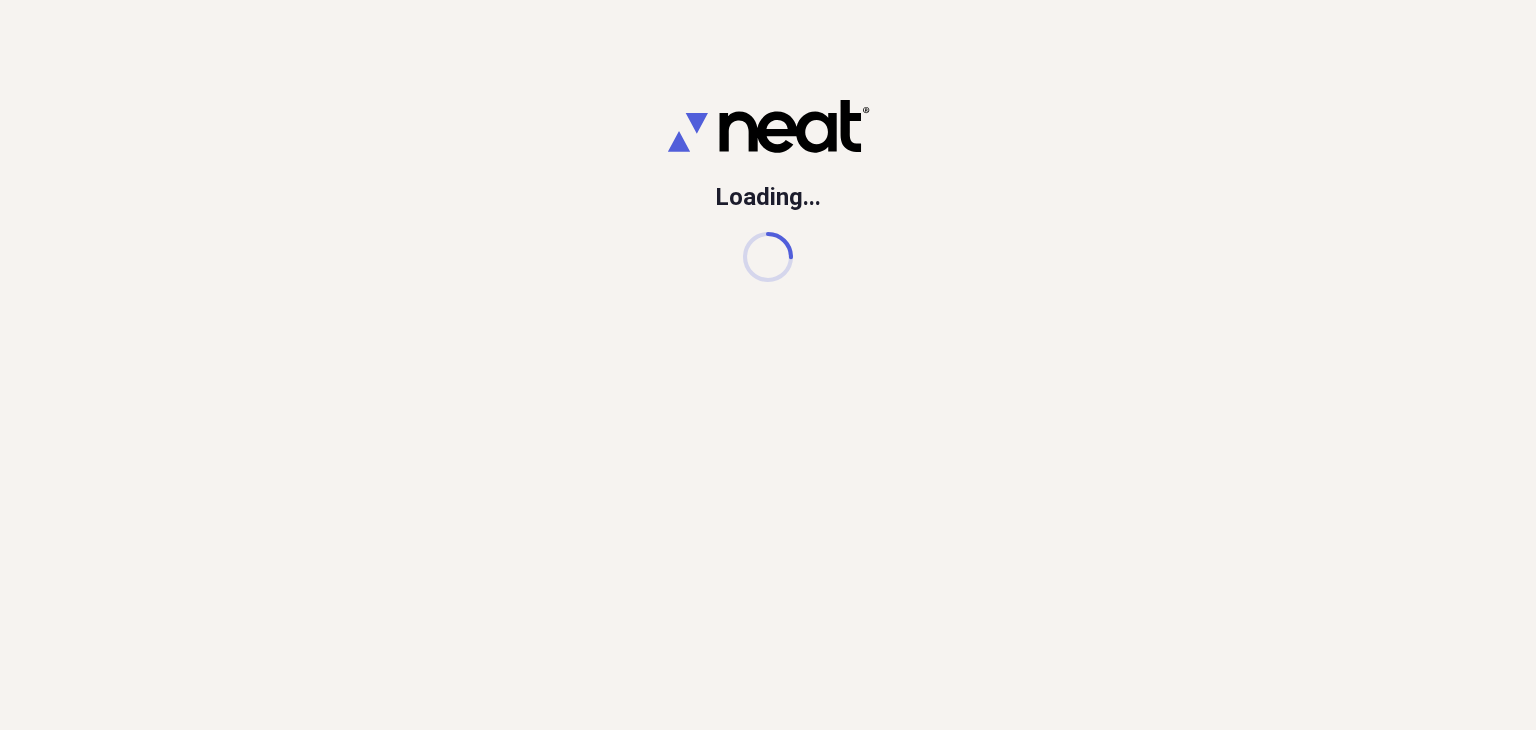 scroll, scrollTop: 0, scrollLeft: 0, axis: both 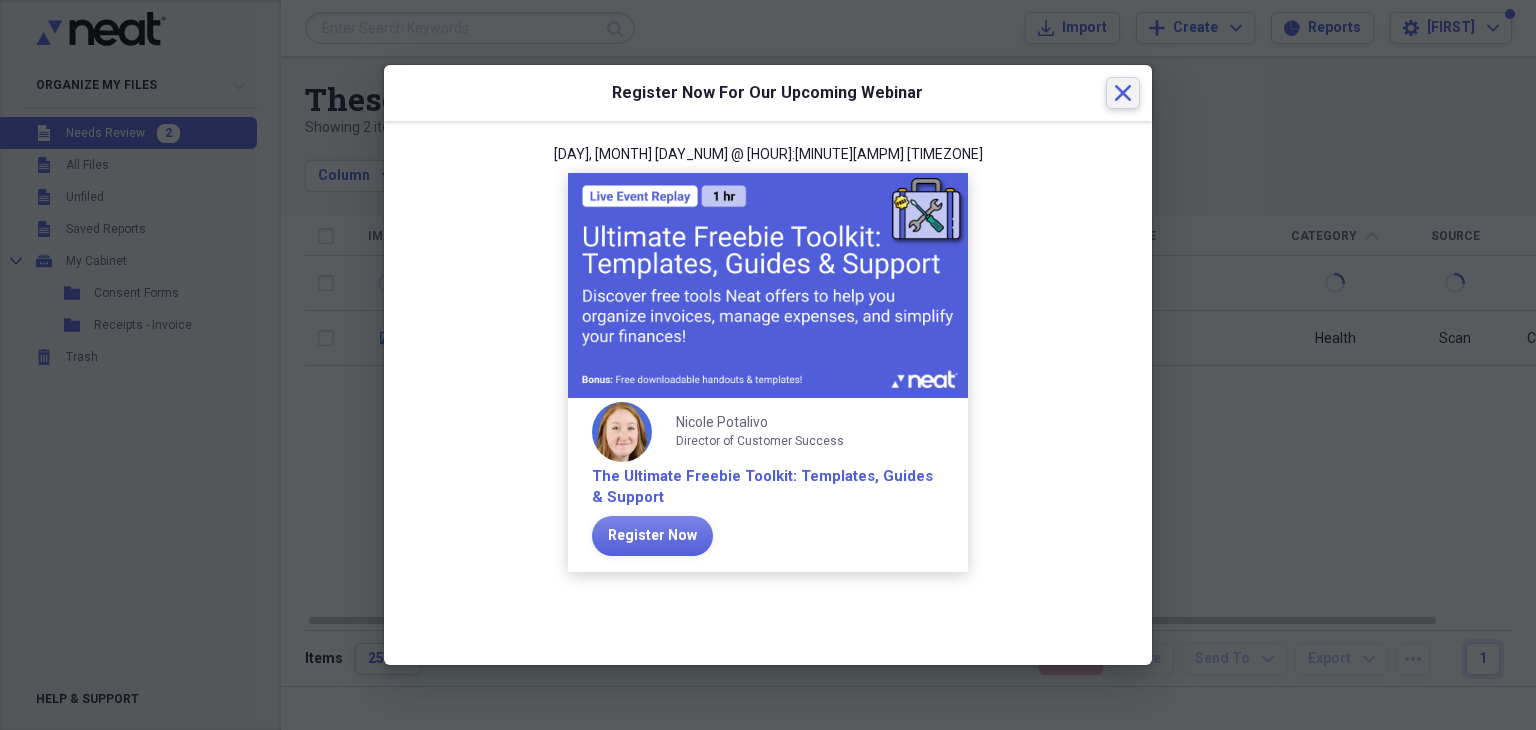 click 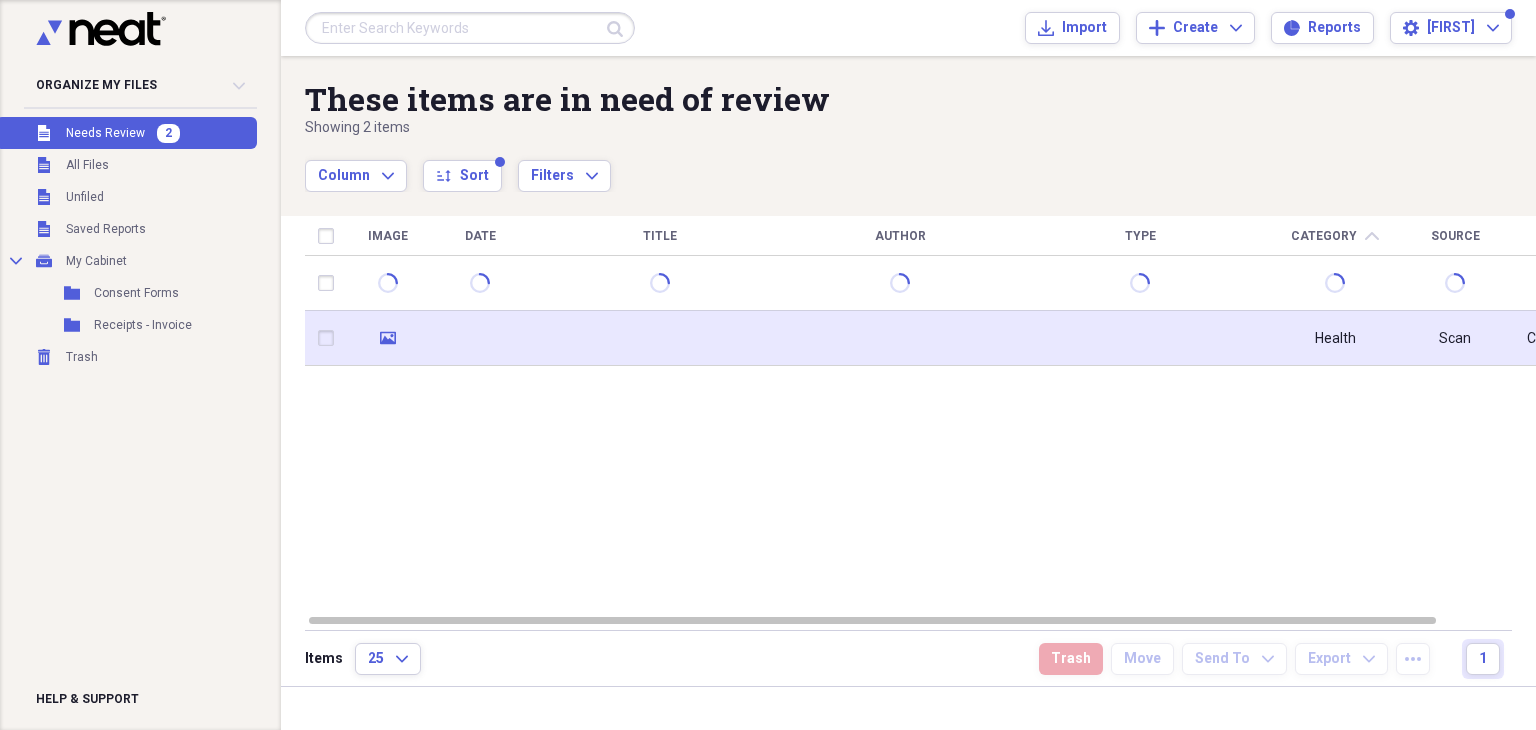 click at bounding box center (480, 338) 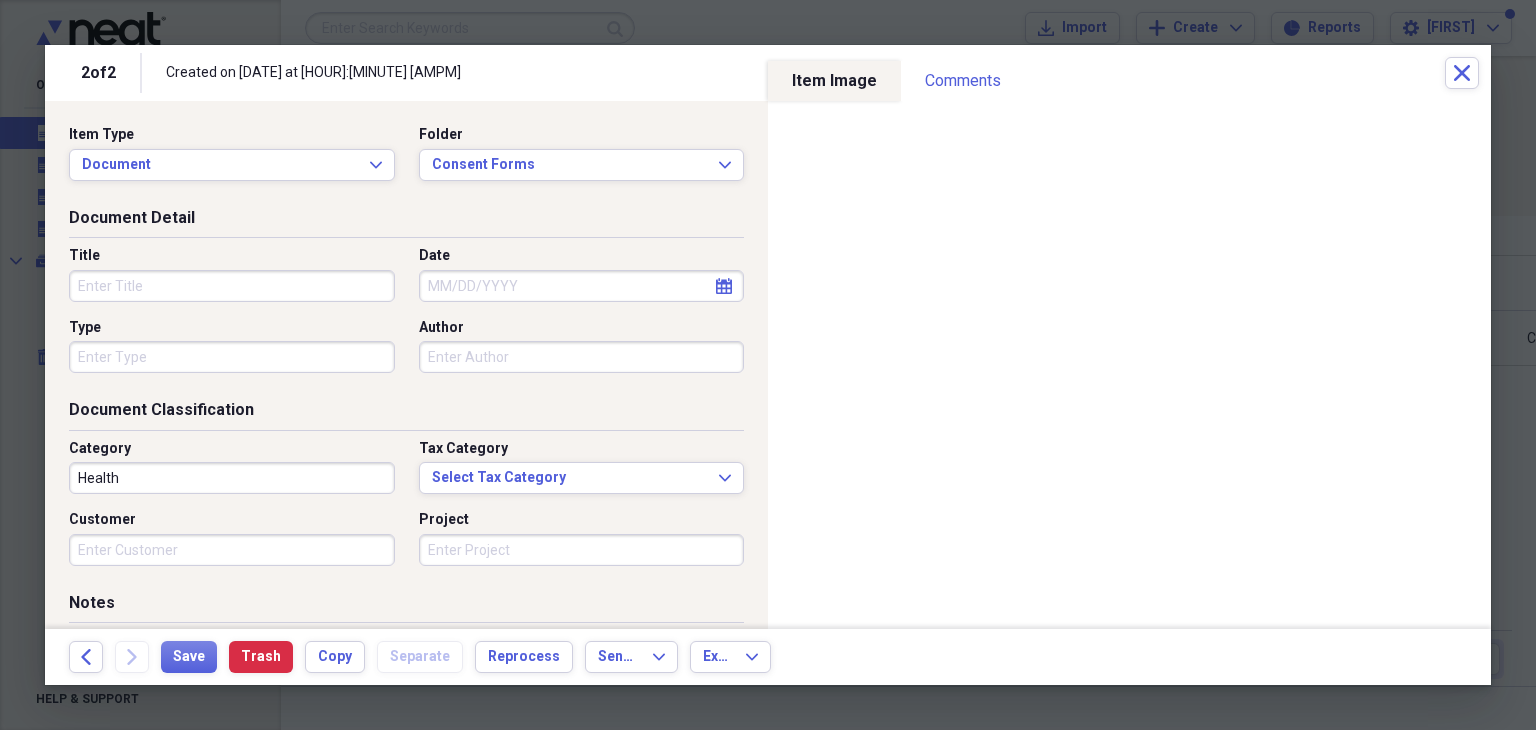 click on "Title" at bounding box center [232, 286] 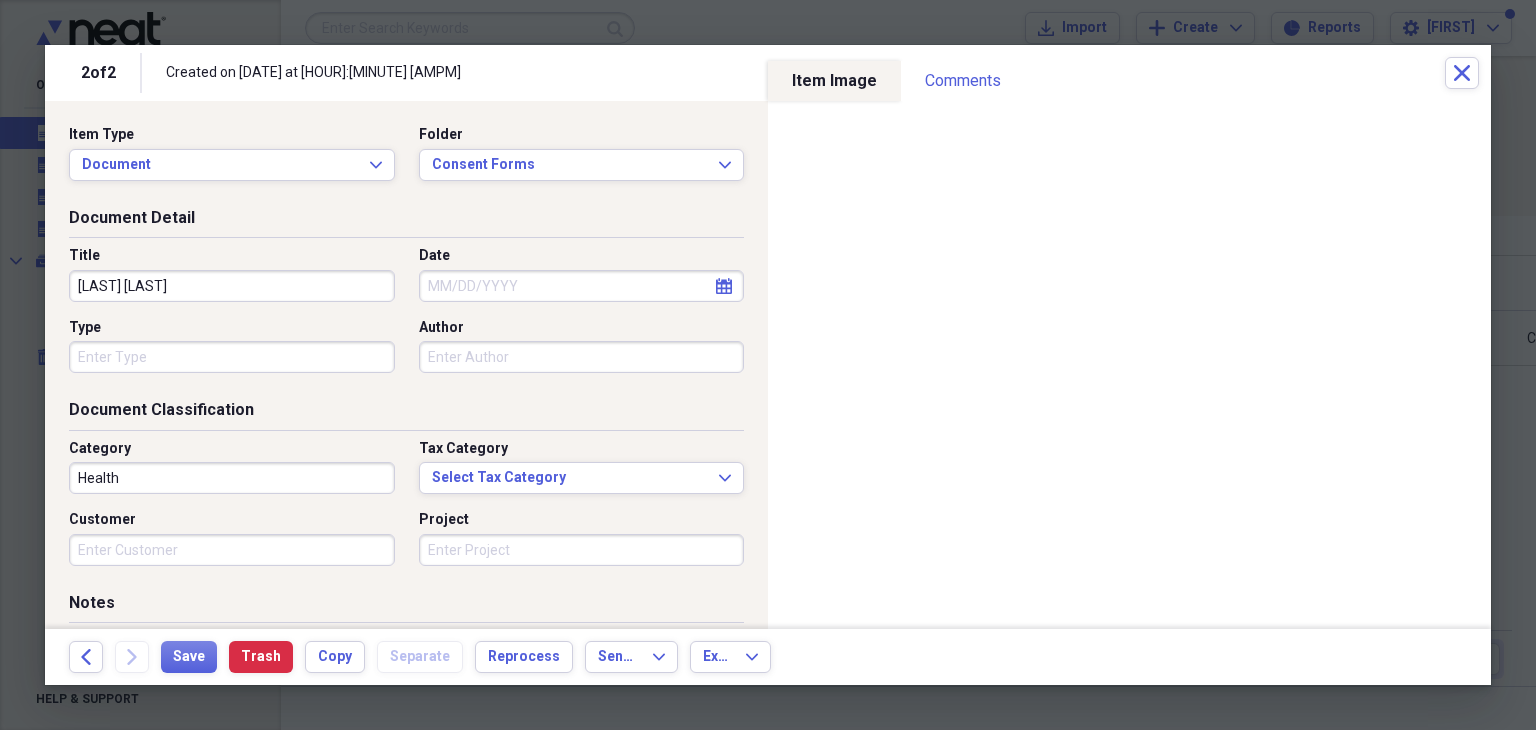 type on "[LAST] [LAST]" 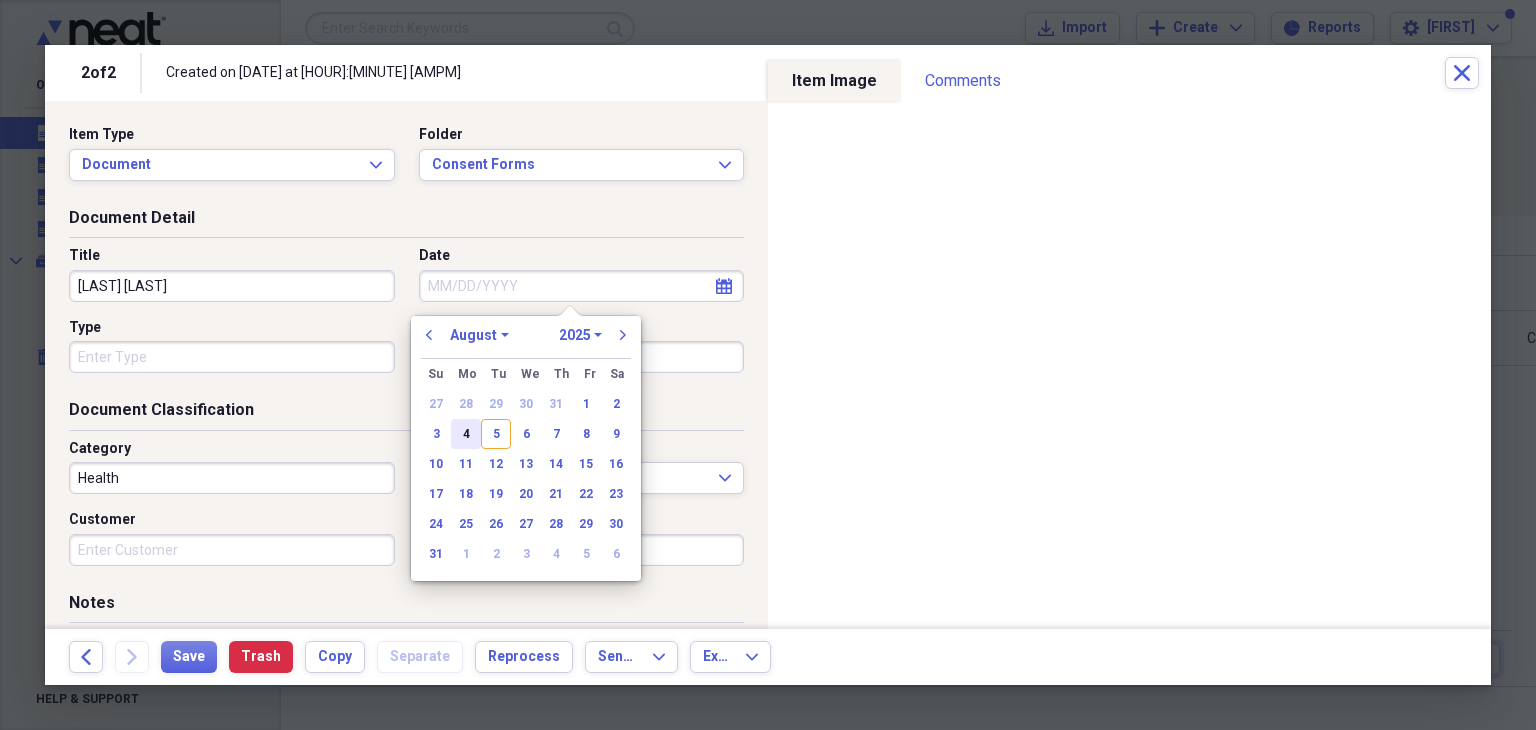click on "4" at bounding box center [466, 434] 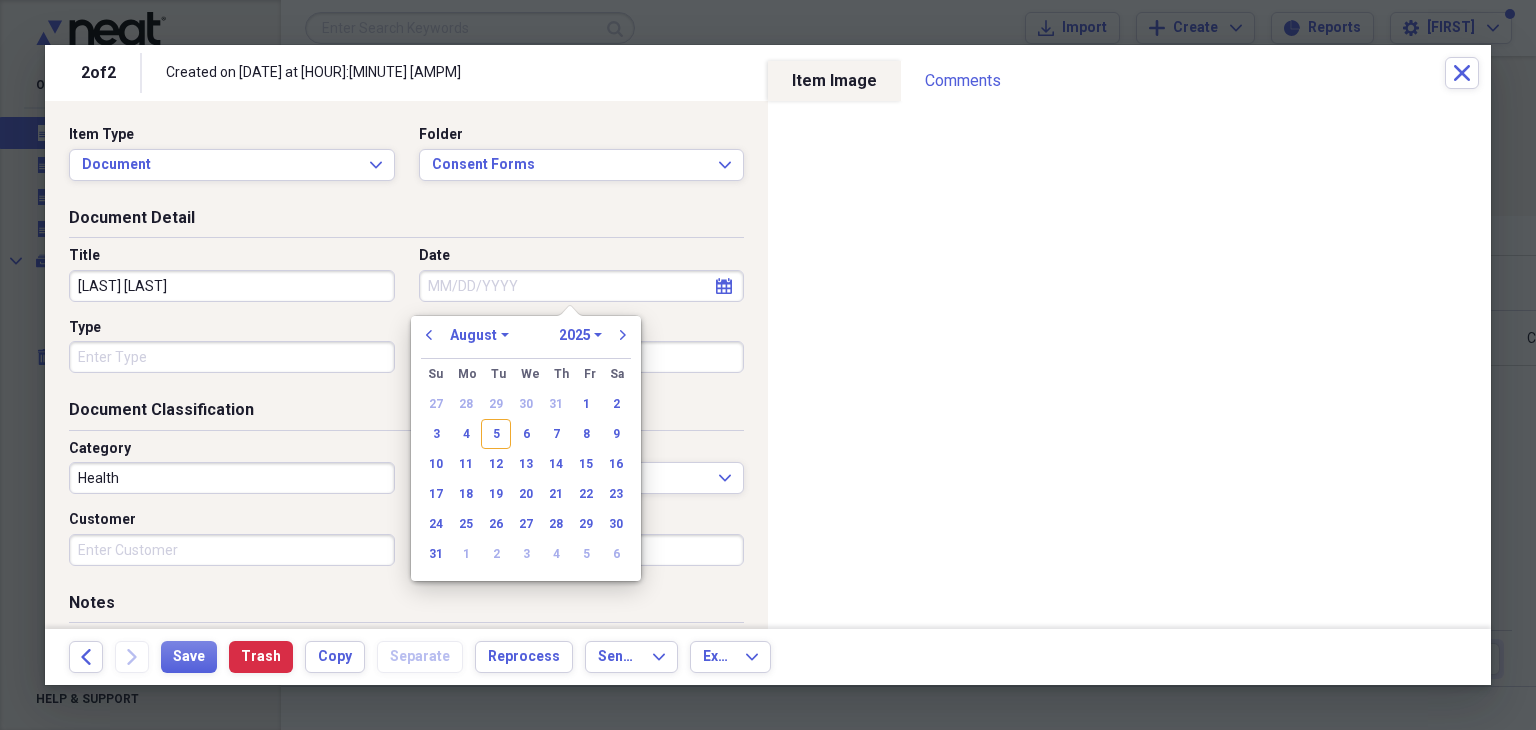 type on "08/04/2025" 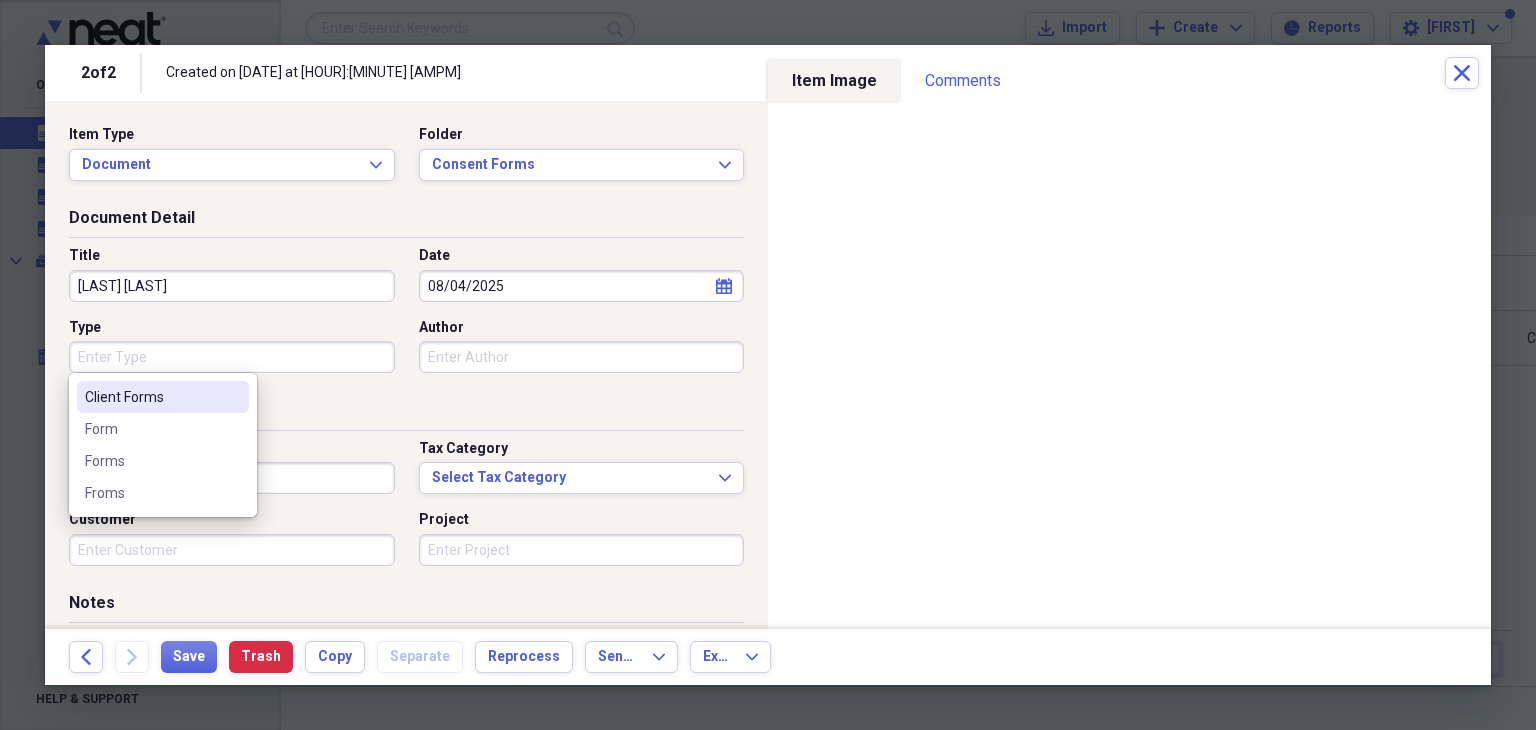 click on "Type" at bounding box center (232, 357) 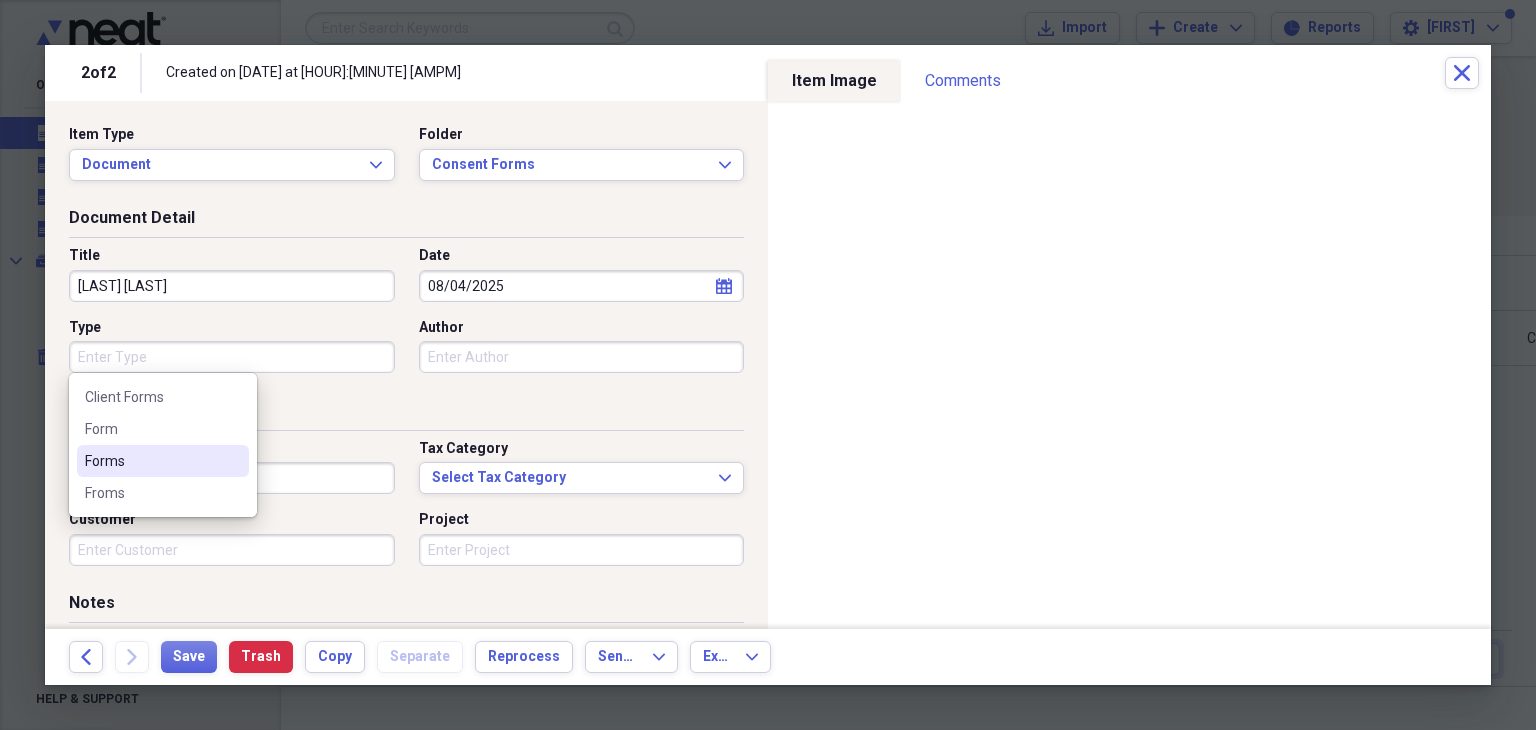 click on "Forms" at bounding box center [151, 461] 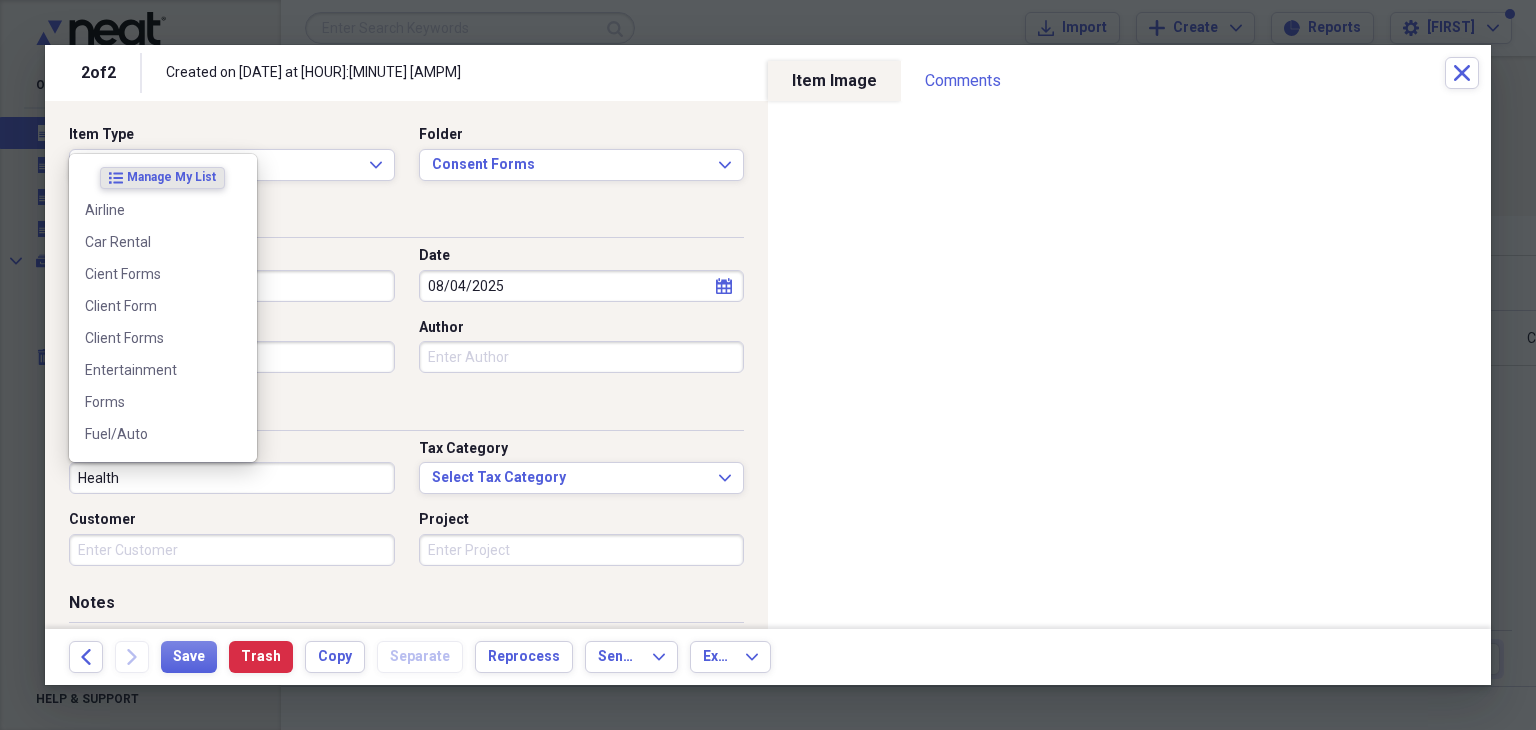 click on "Health" at bounding box center [232, 478] 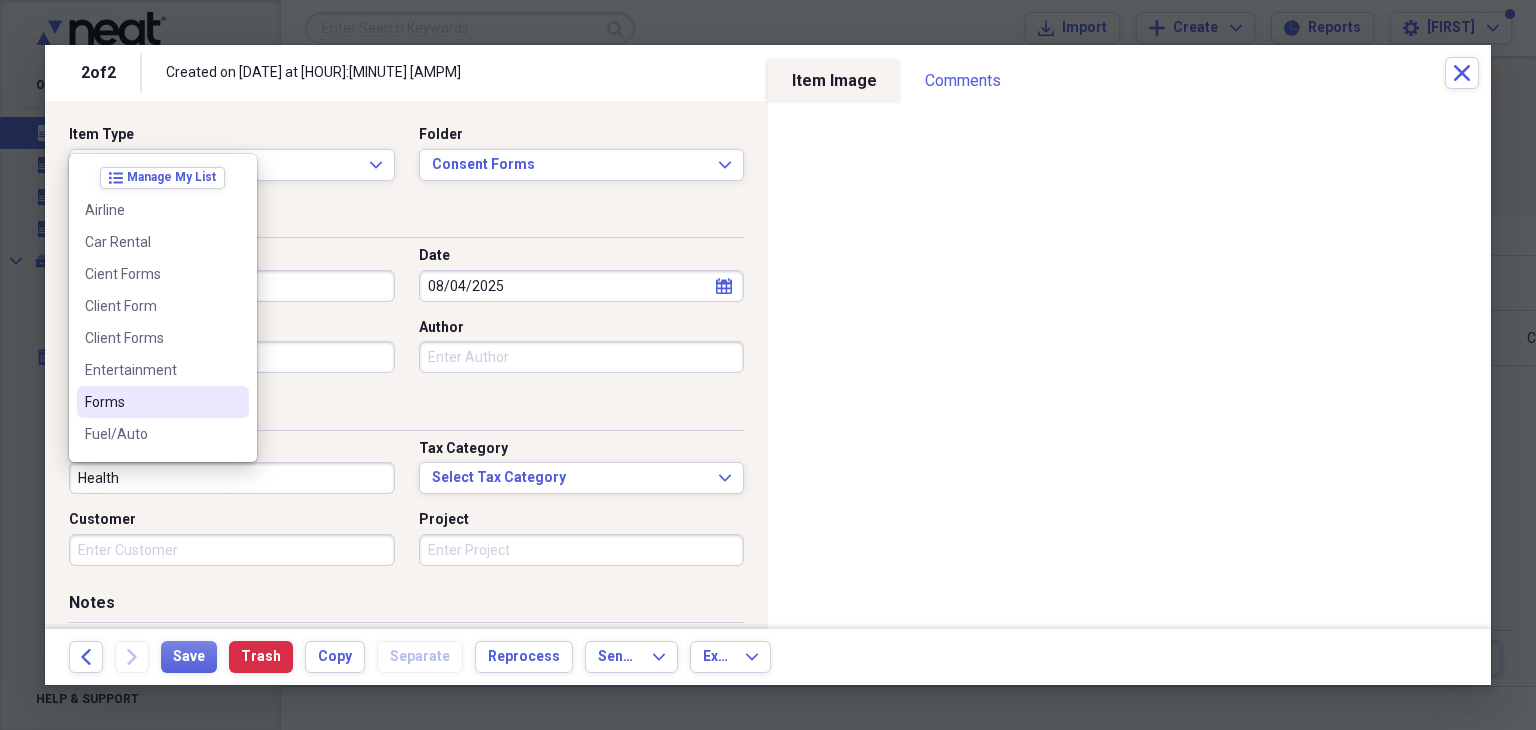 click on "Forms" at bounding box center [151, 402] 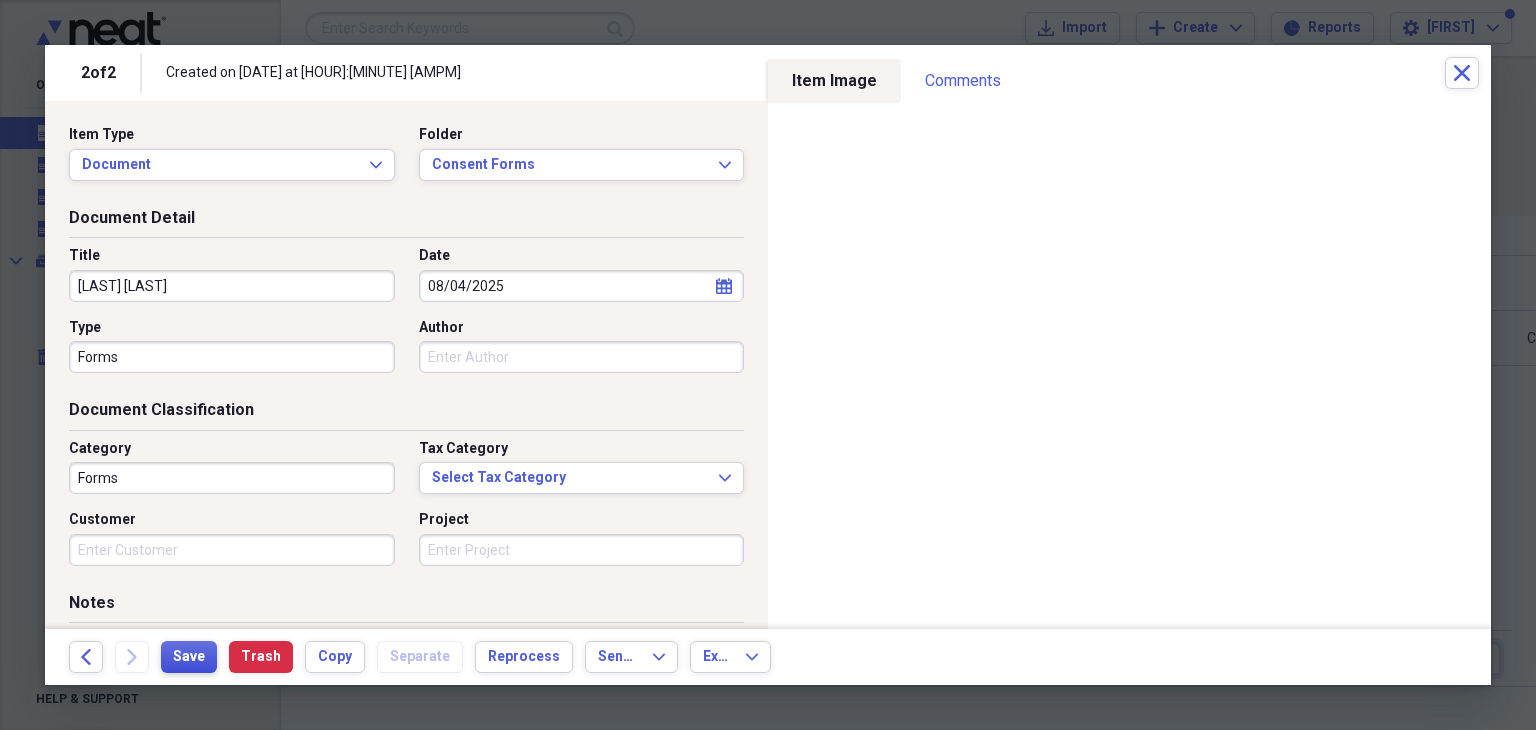 click on "Save" at bounding box center [189, 657] 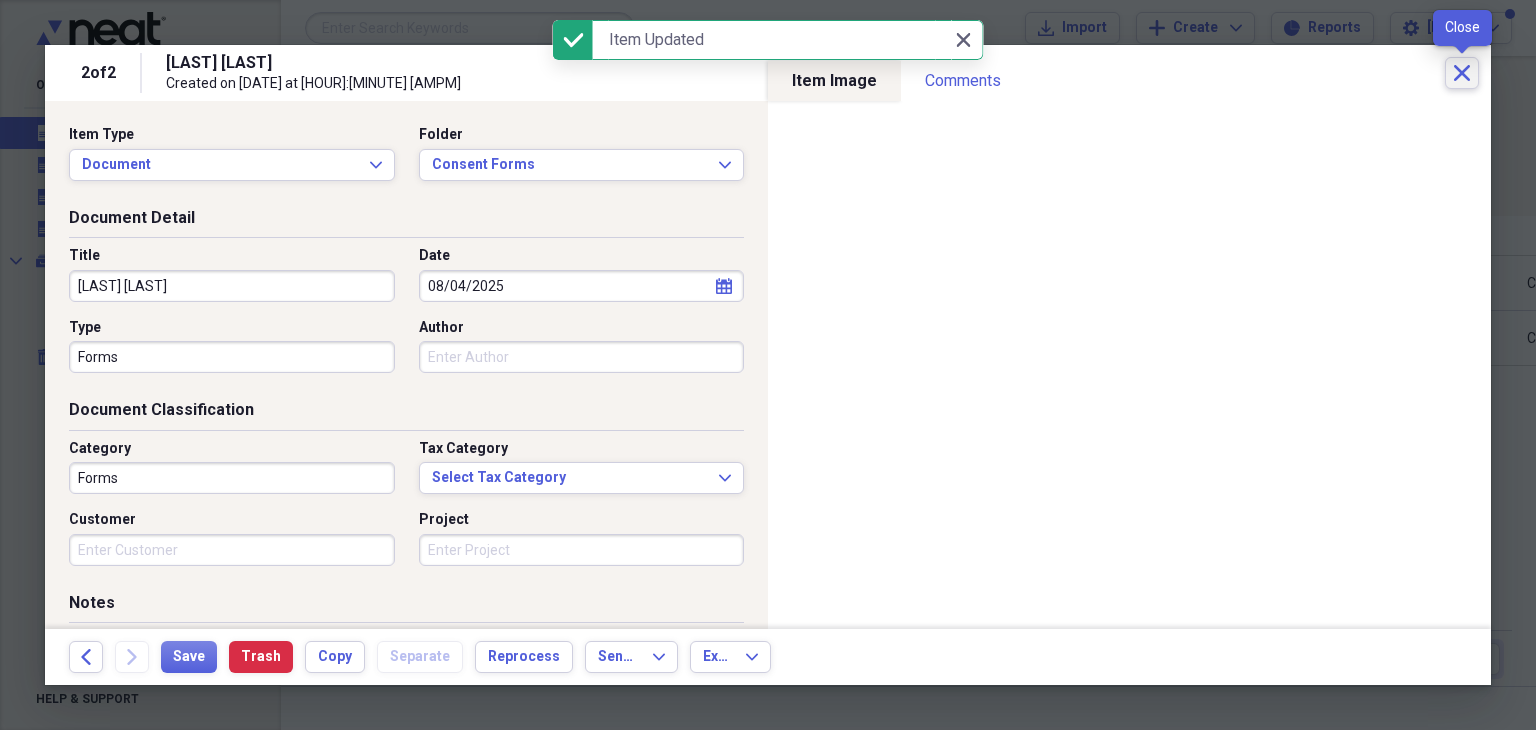 click on "Close" at bounding box center [1462, 73] 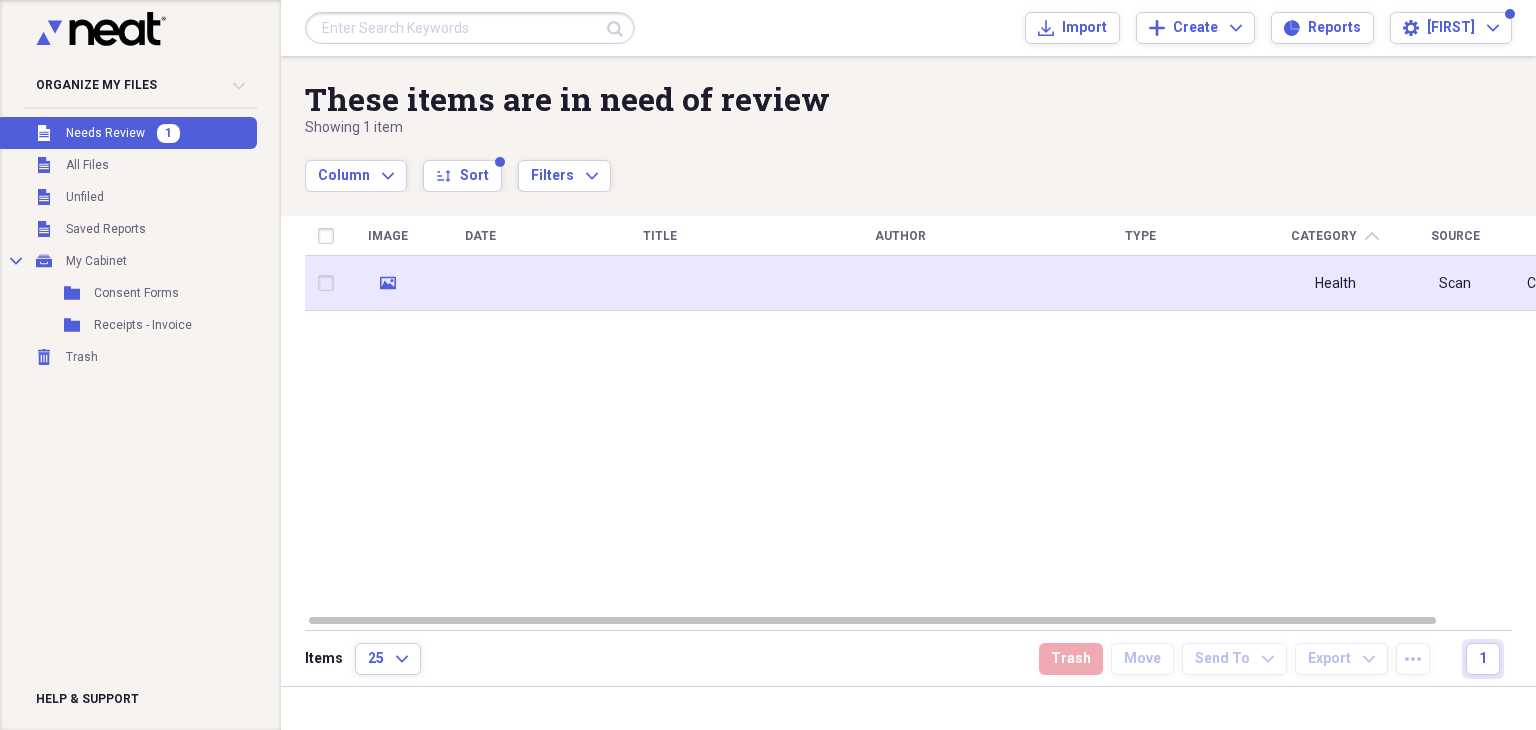 click at bounding box center [480, 283] 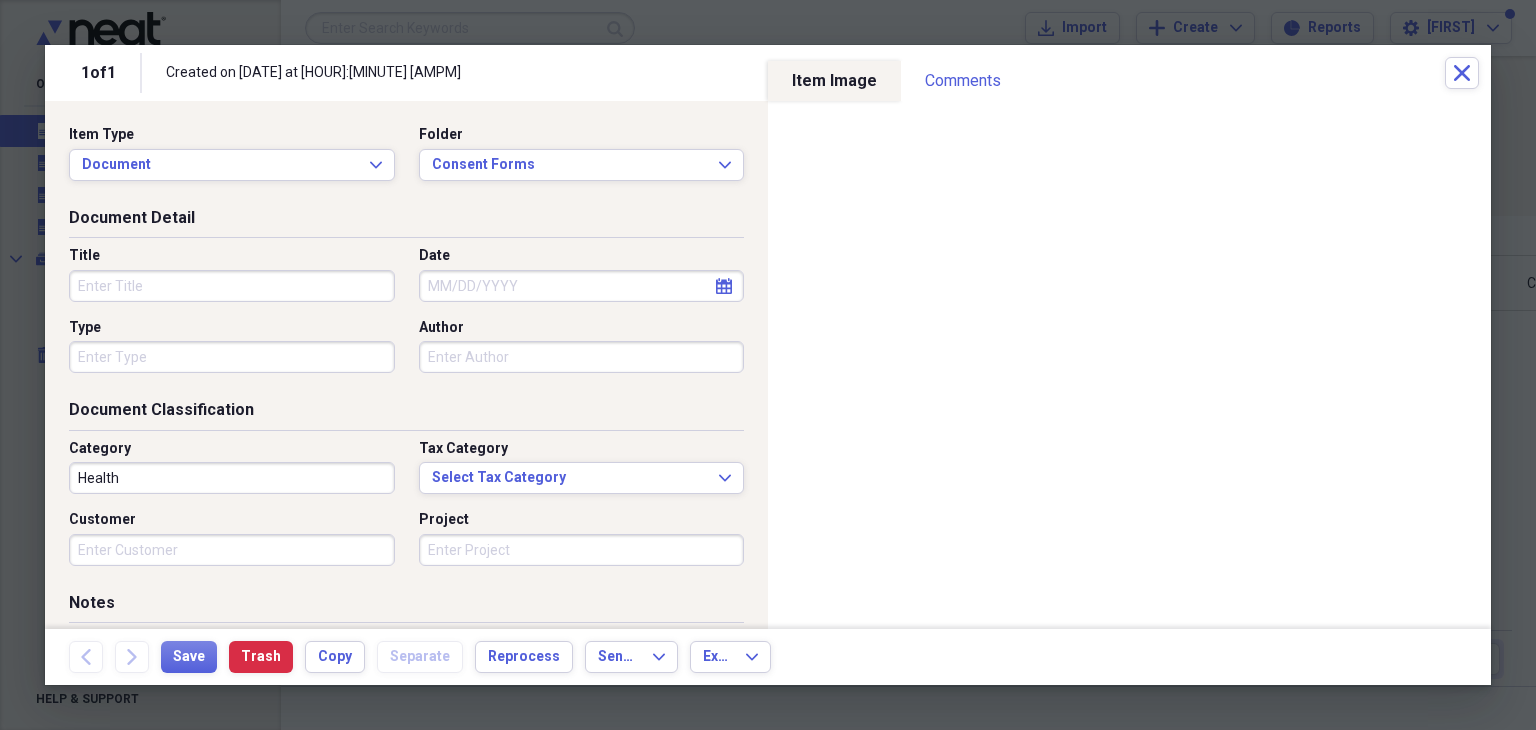 click on "Title" at bounding box center (232, 286) 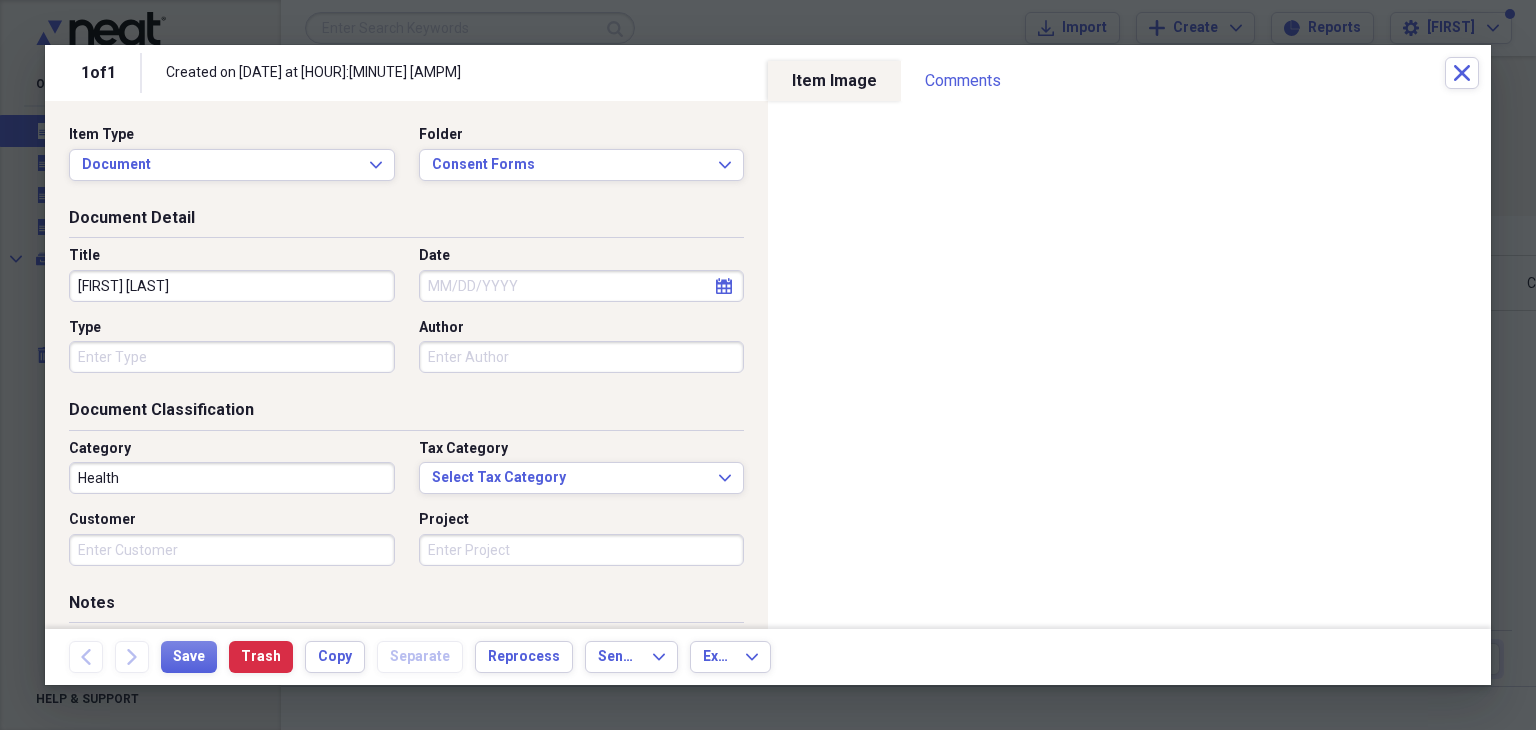 type on "[FIRST] [LAST]" 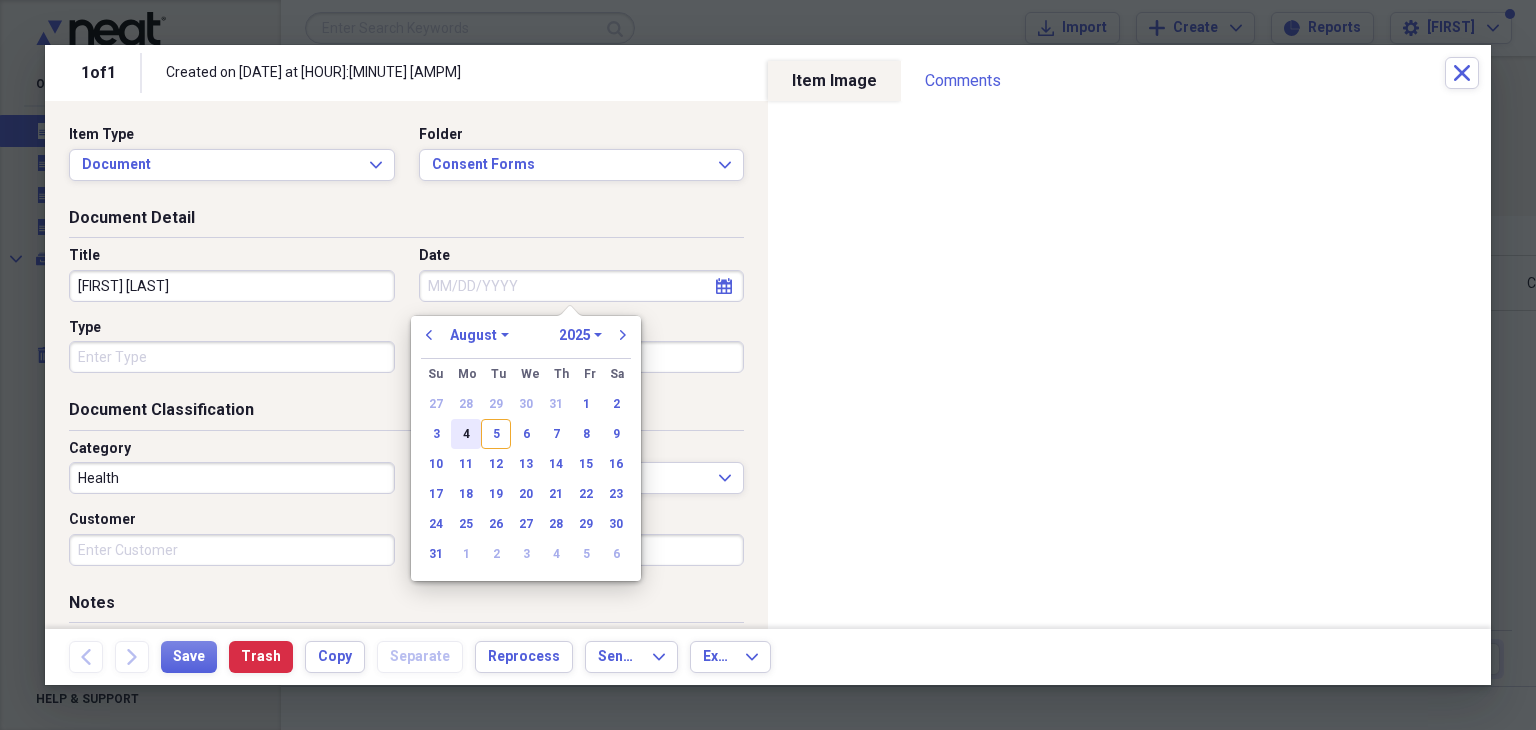 click on "4" at bounding box center (466, 434) 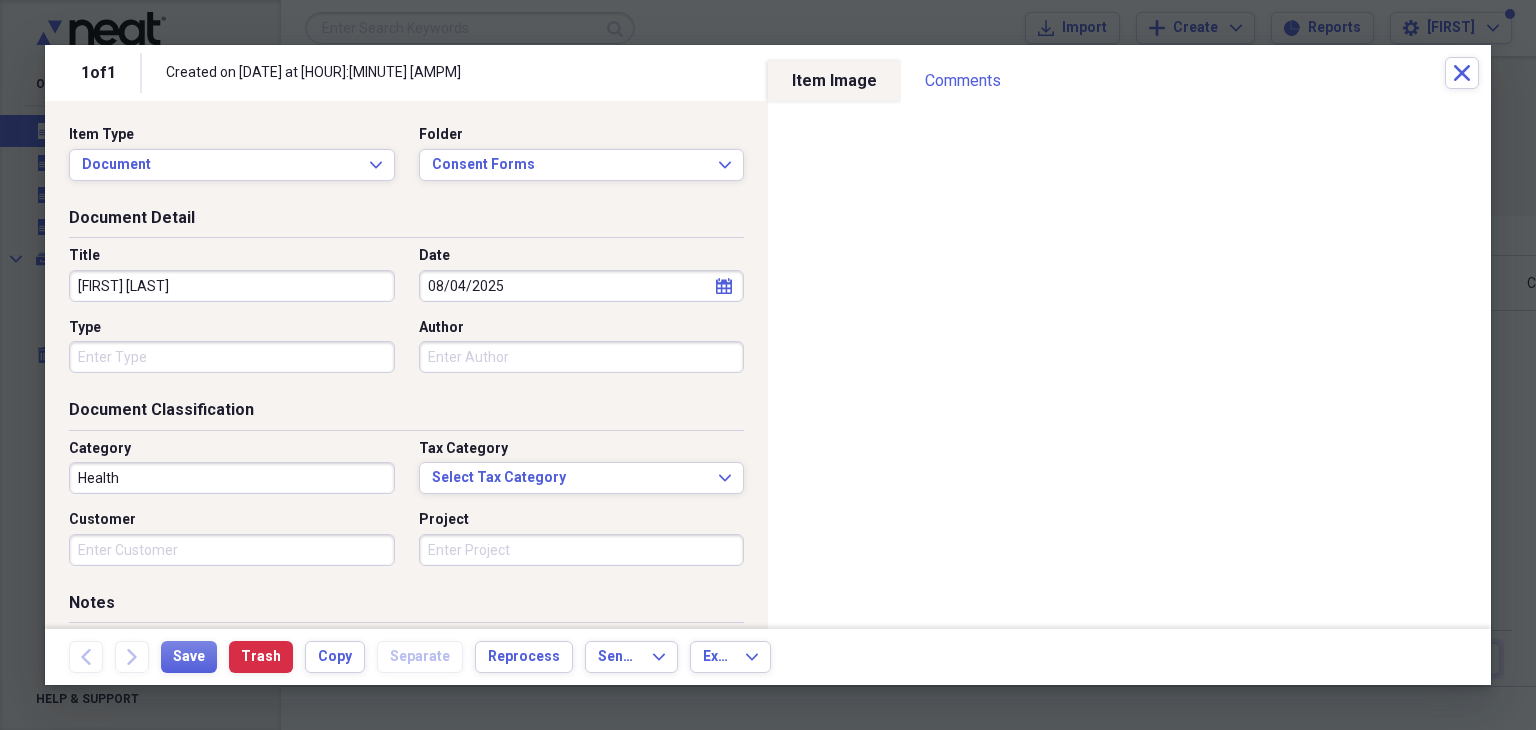click on "Type" at bounding box center (232, 357) 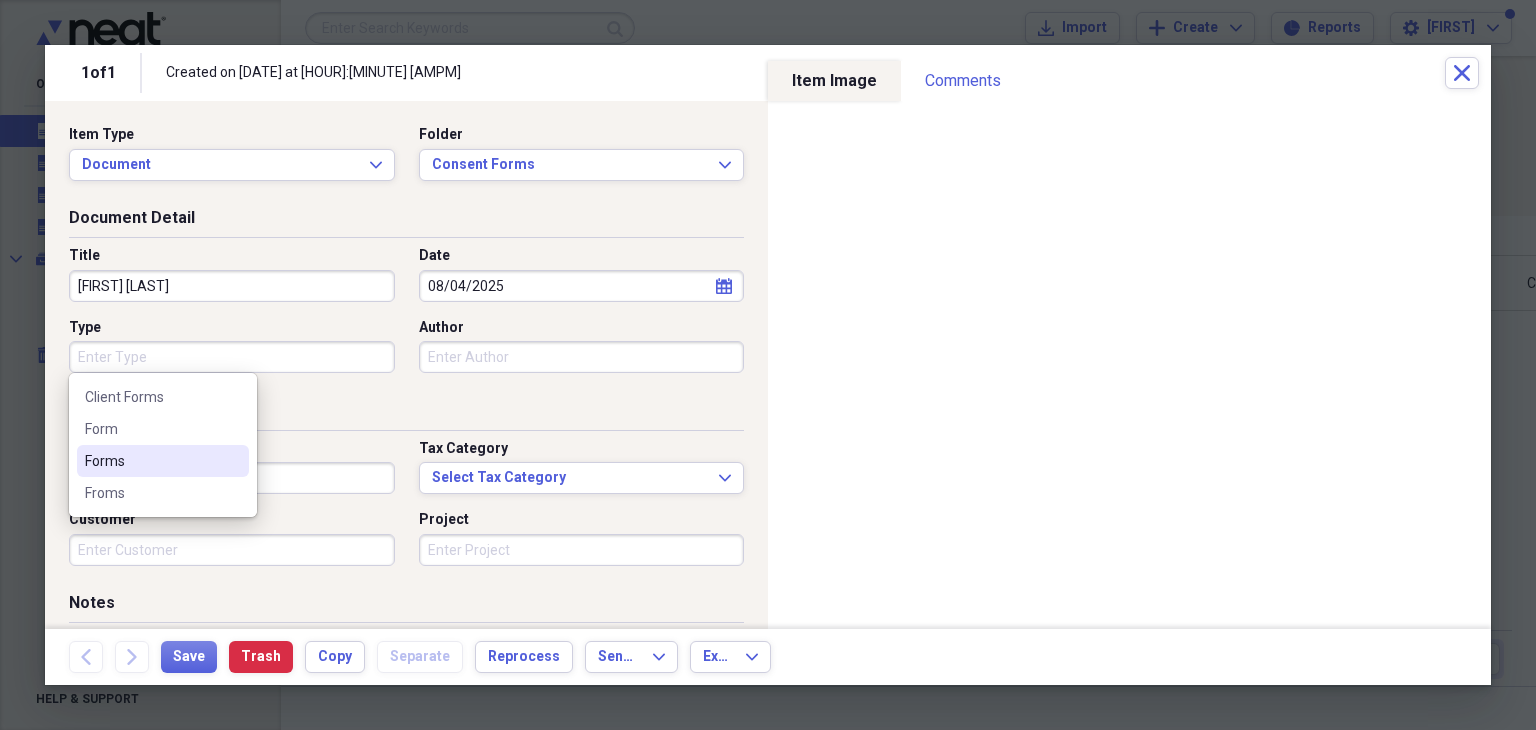 click on "Forms" at bounding box center [151, 461] 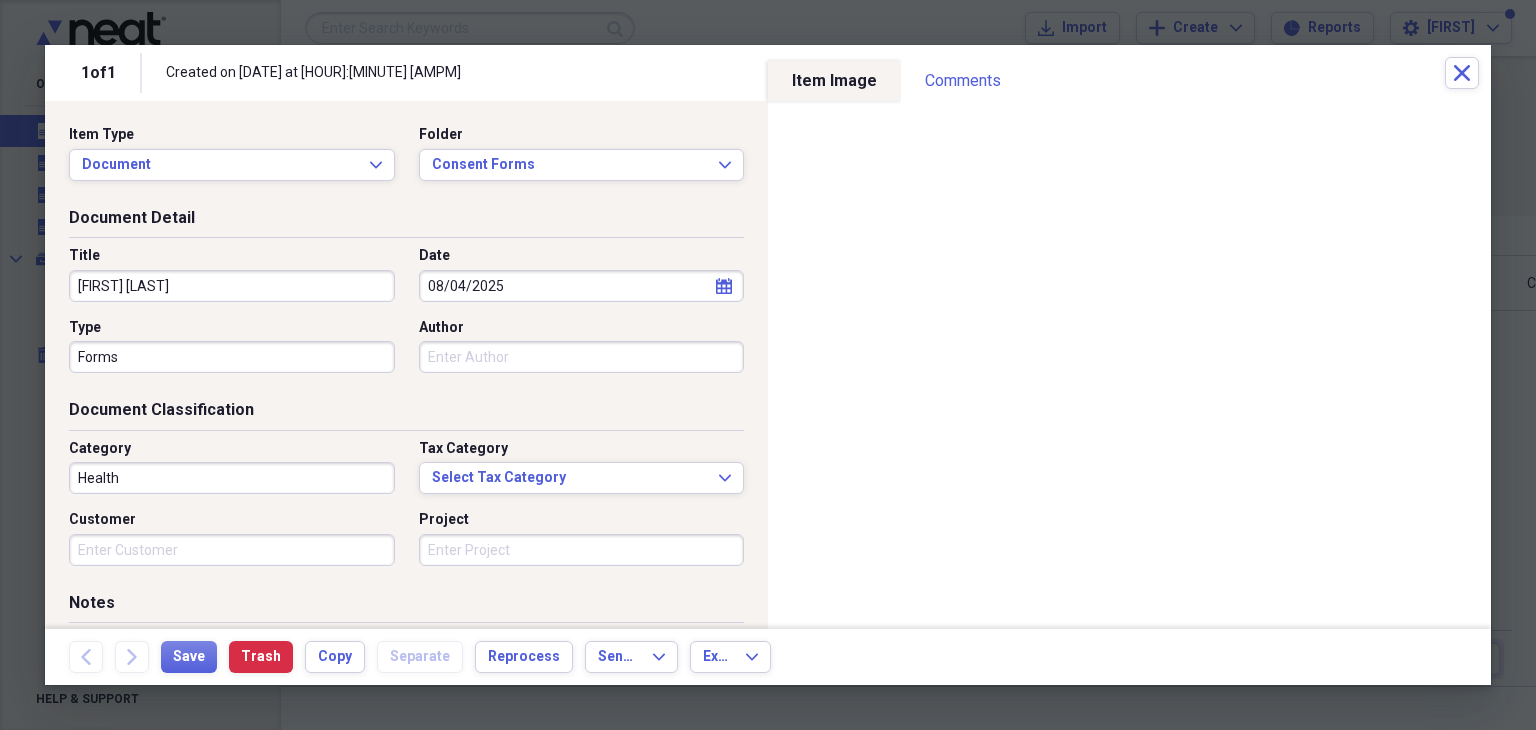 click on "Health" at bounding box center [232, 478] 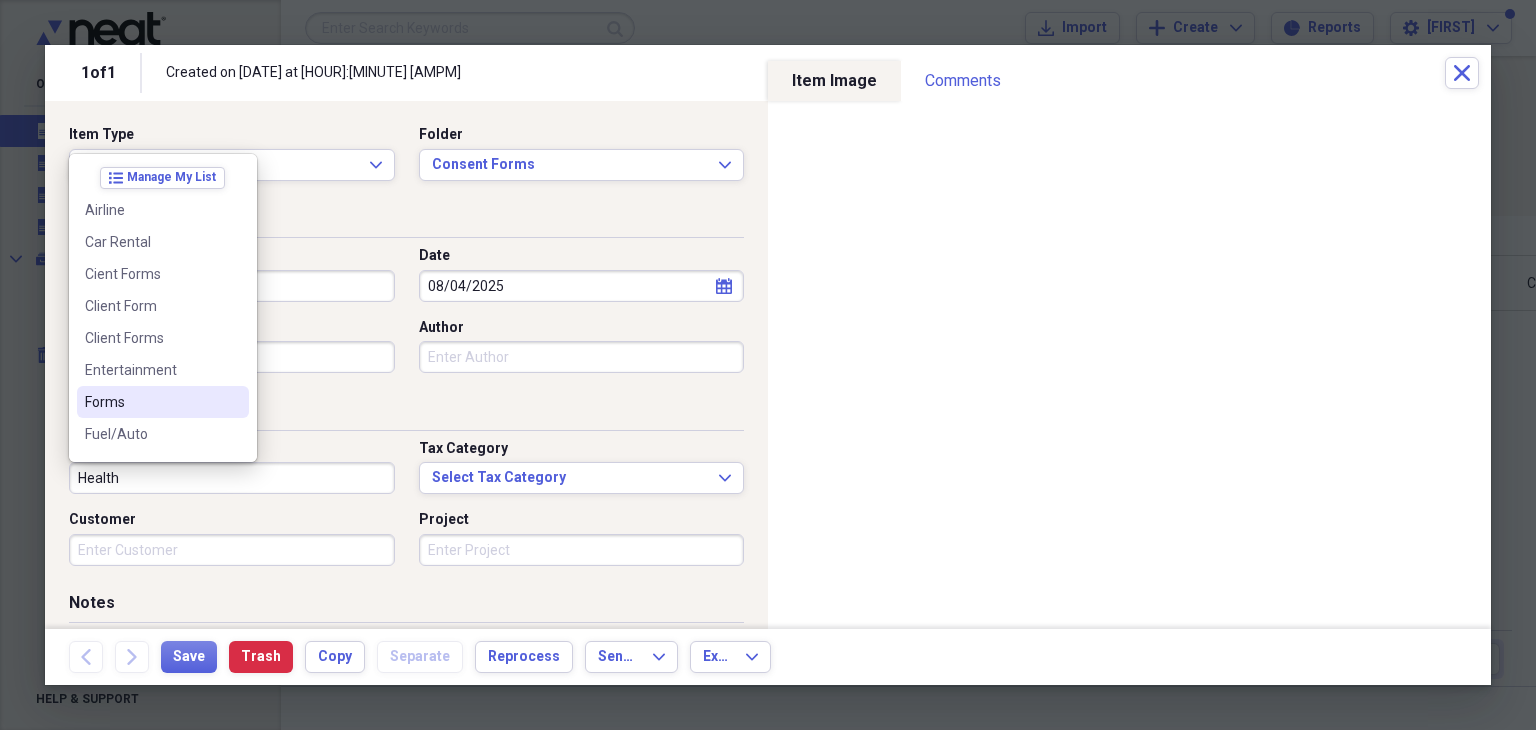 click on "list Manage My List Airline Car Rental Cient Forms Client Form Client Forms Entertainment Forms Fuel/Auto General Retail Health selected Job Lodging/Hotel Meals/Restaurants None Phone/Telecom Postal/Shipping Sports Taxi Technology Transportation Utilities" at bounding box center [163, 308] 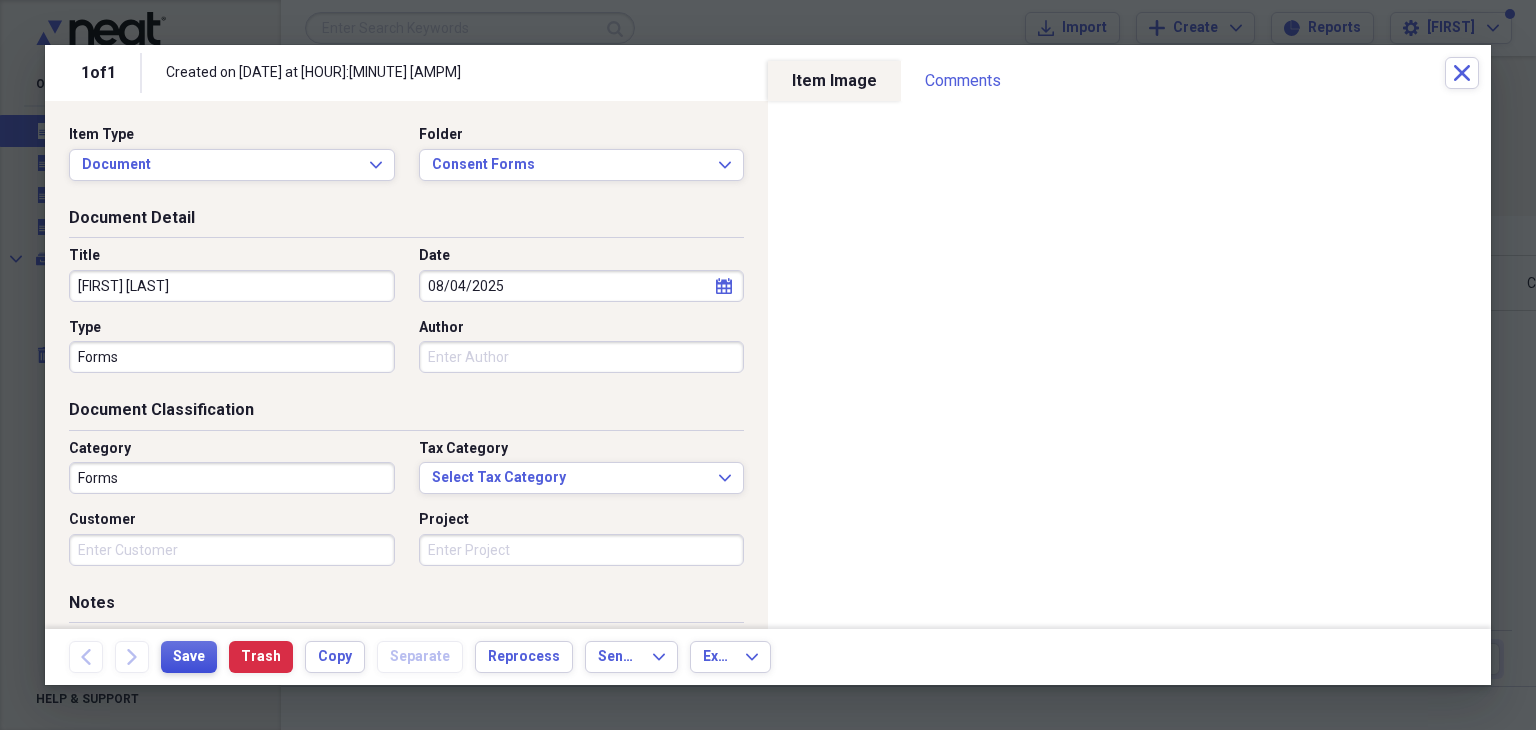 click on "Save" at bounding box center [189, 657] 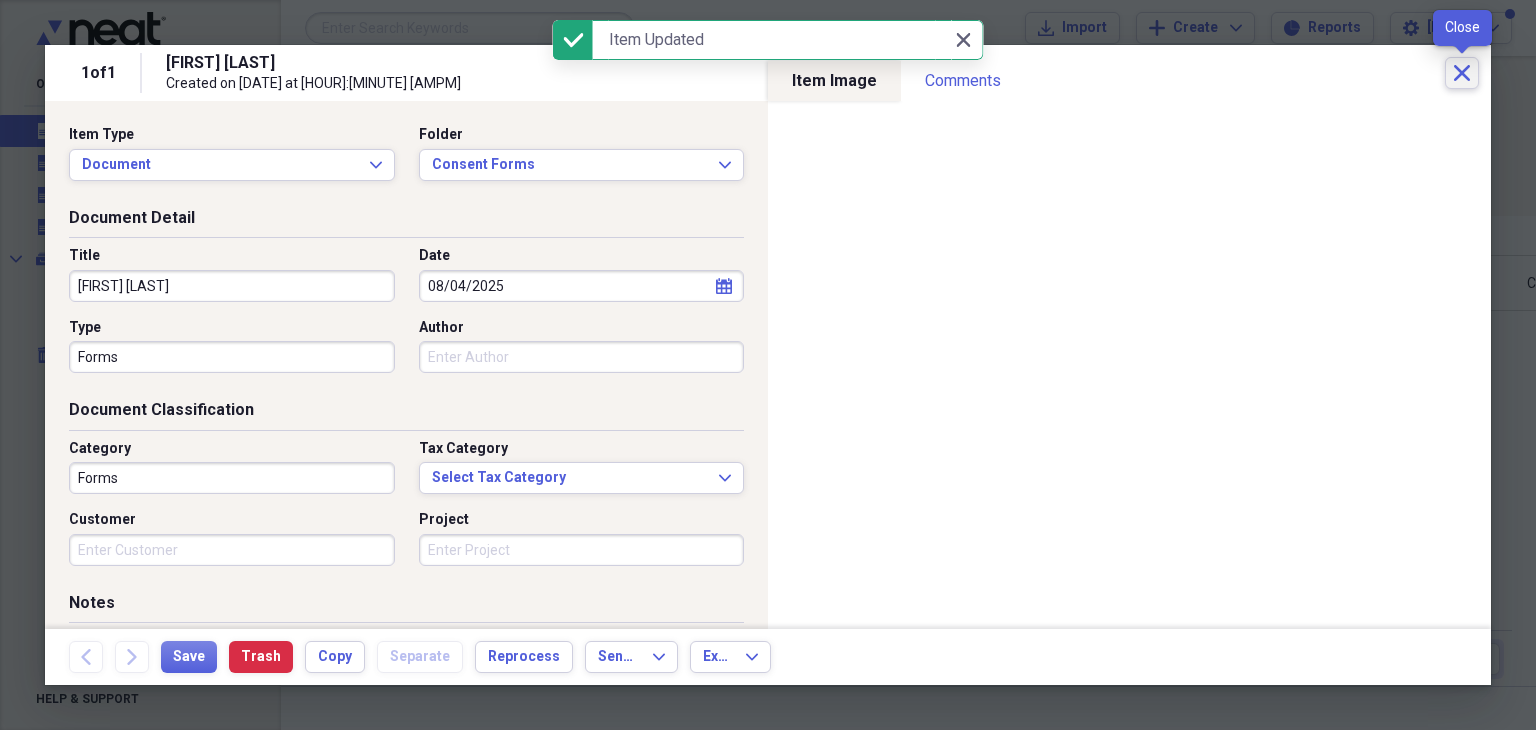 click 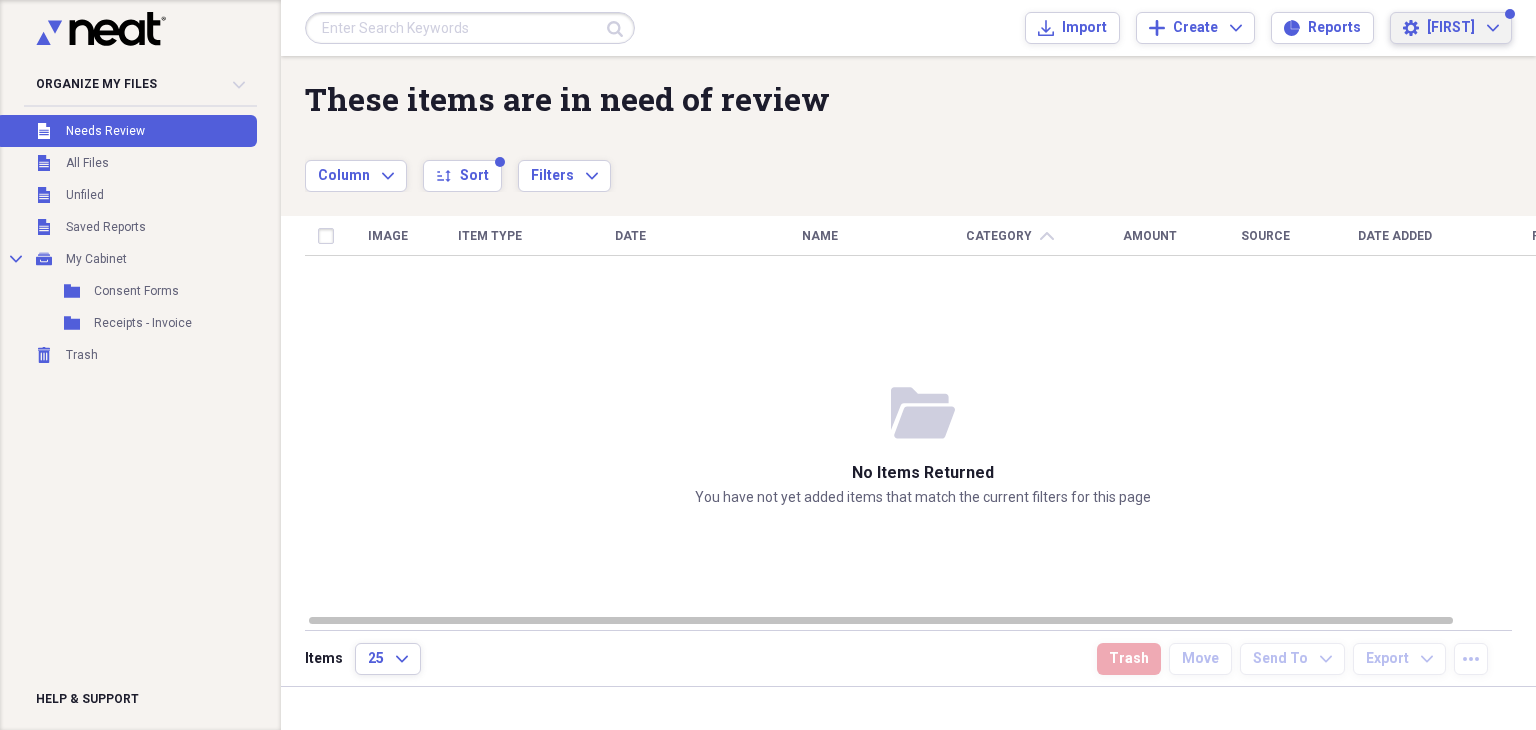 click on "[FIRST] [LAST]" at bounding box center [1463, 28] 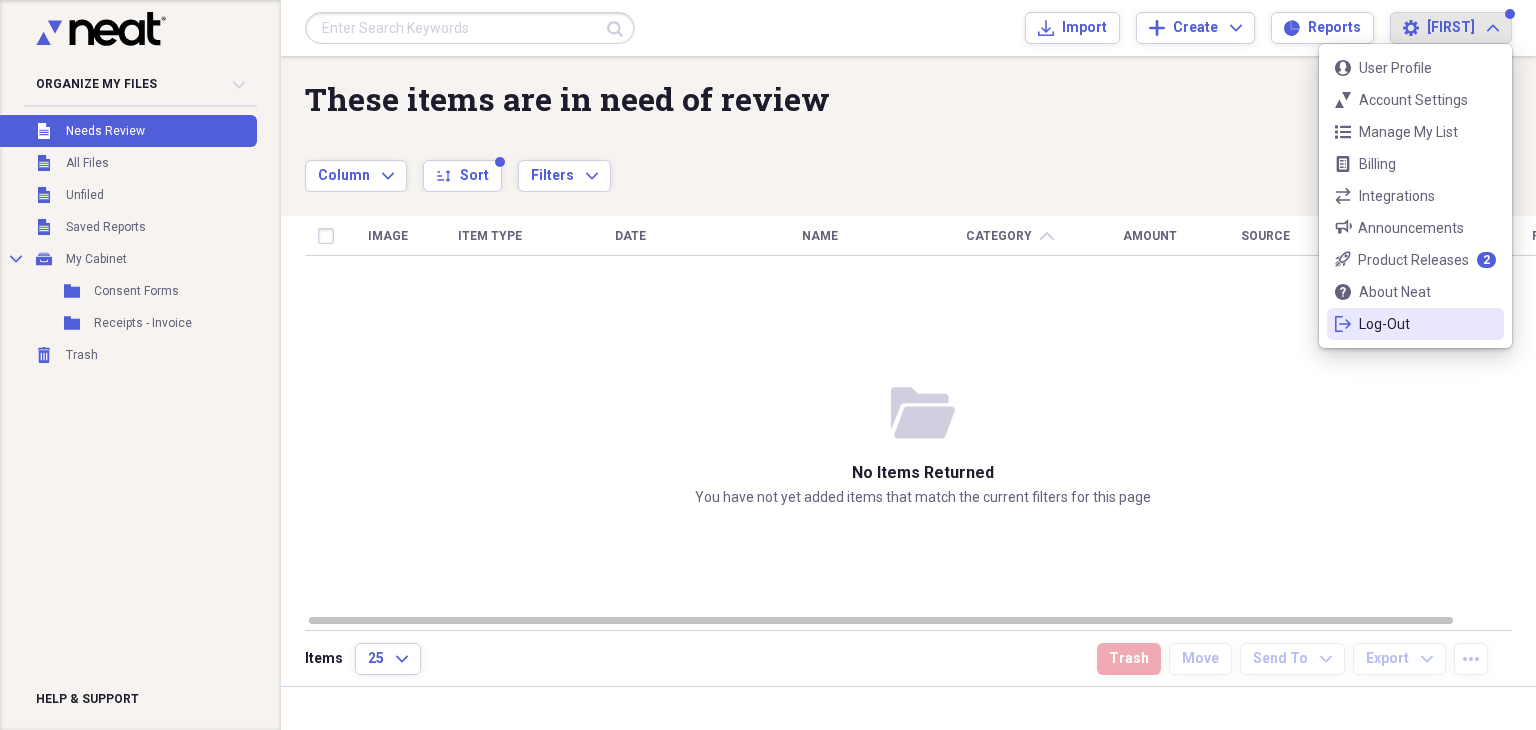click on "Log-Out" at bounding box center (1415, 324) 